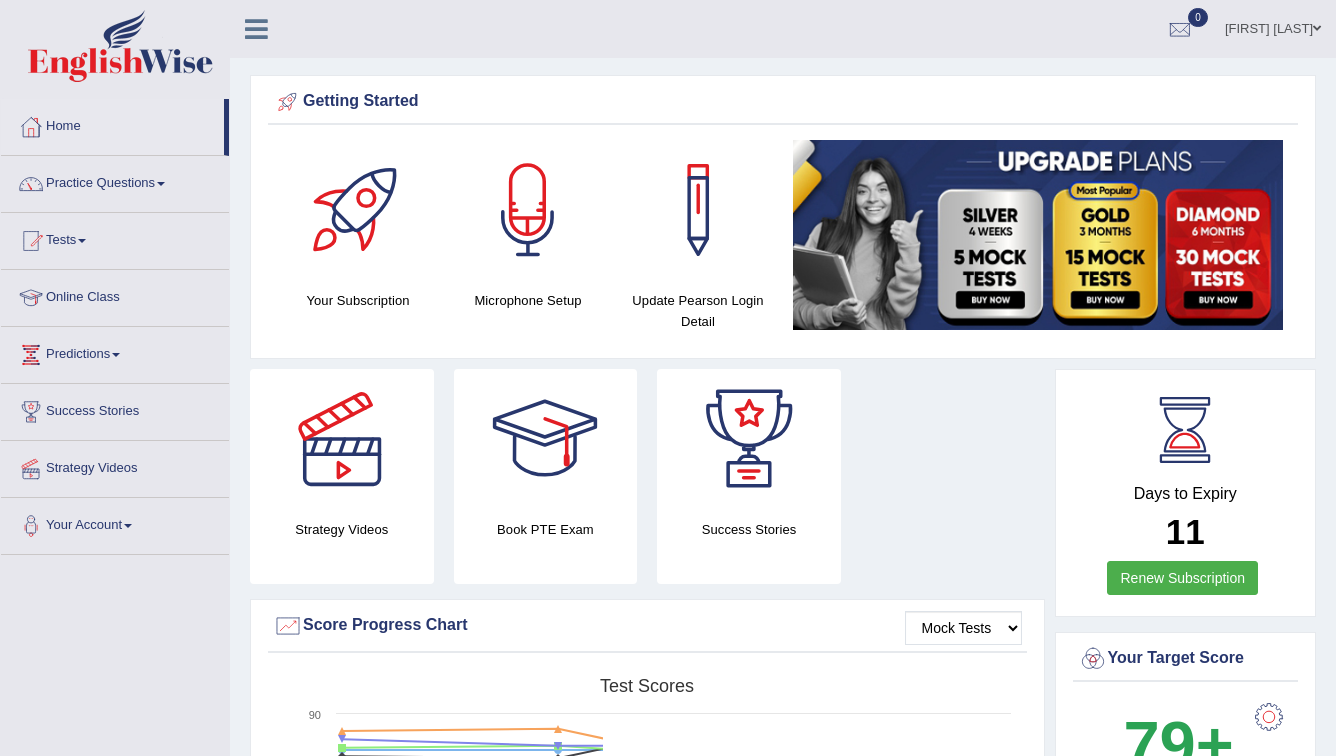 scroll, scrollTop: 0, scrollLeft: 0, axis: both 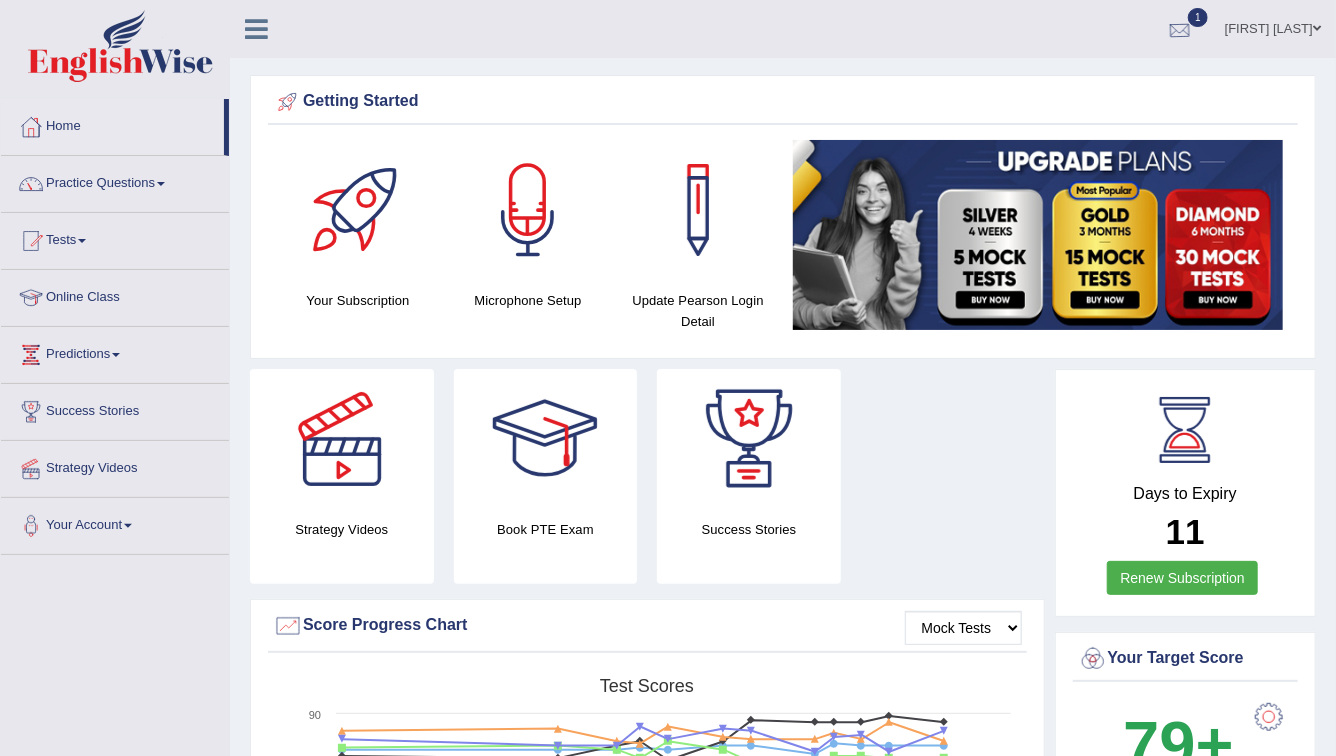 click at bounding box center (1180, 30) 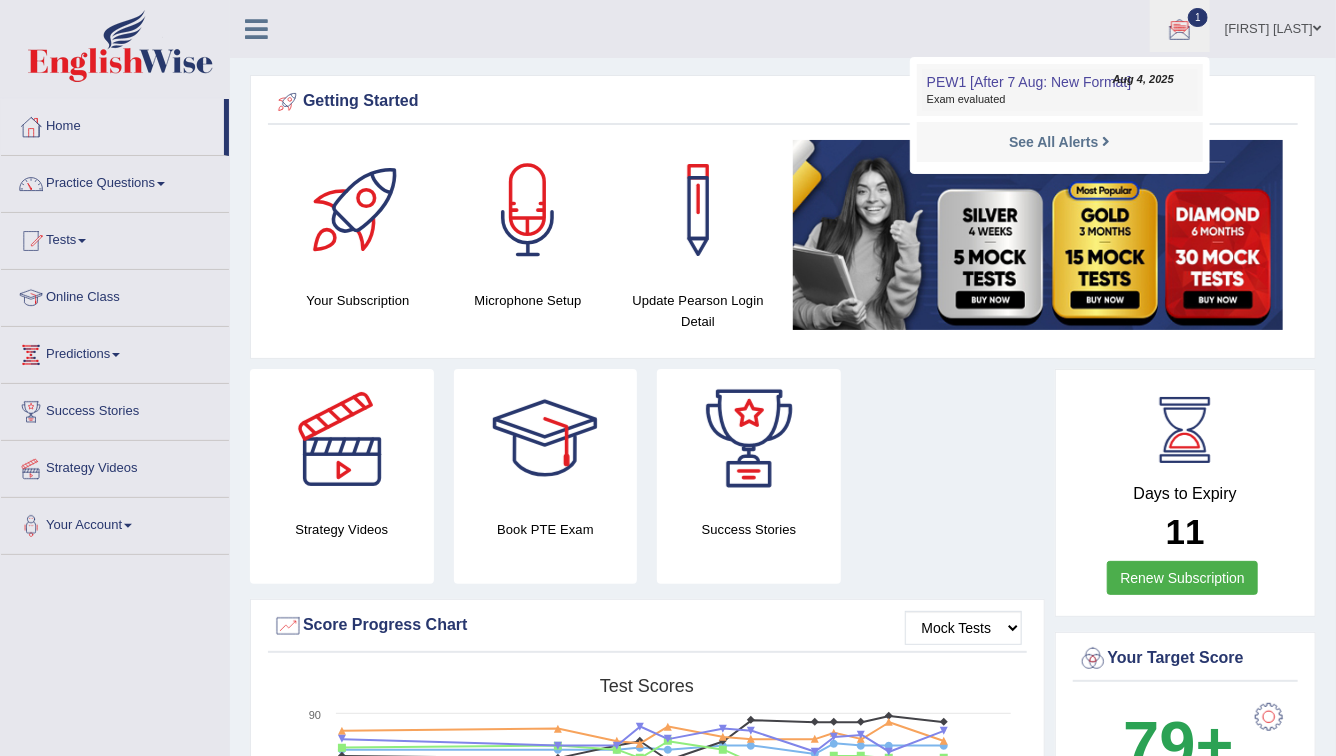 click on "PEW1 [After 7 Aug: New Format]" at bounding box center (1029, 82) 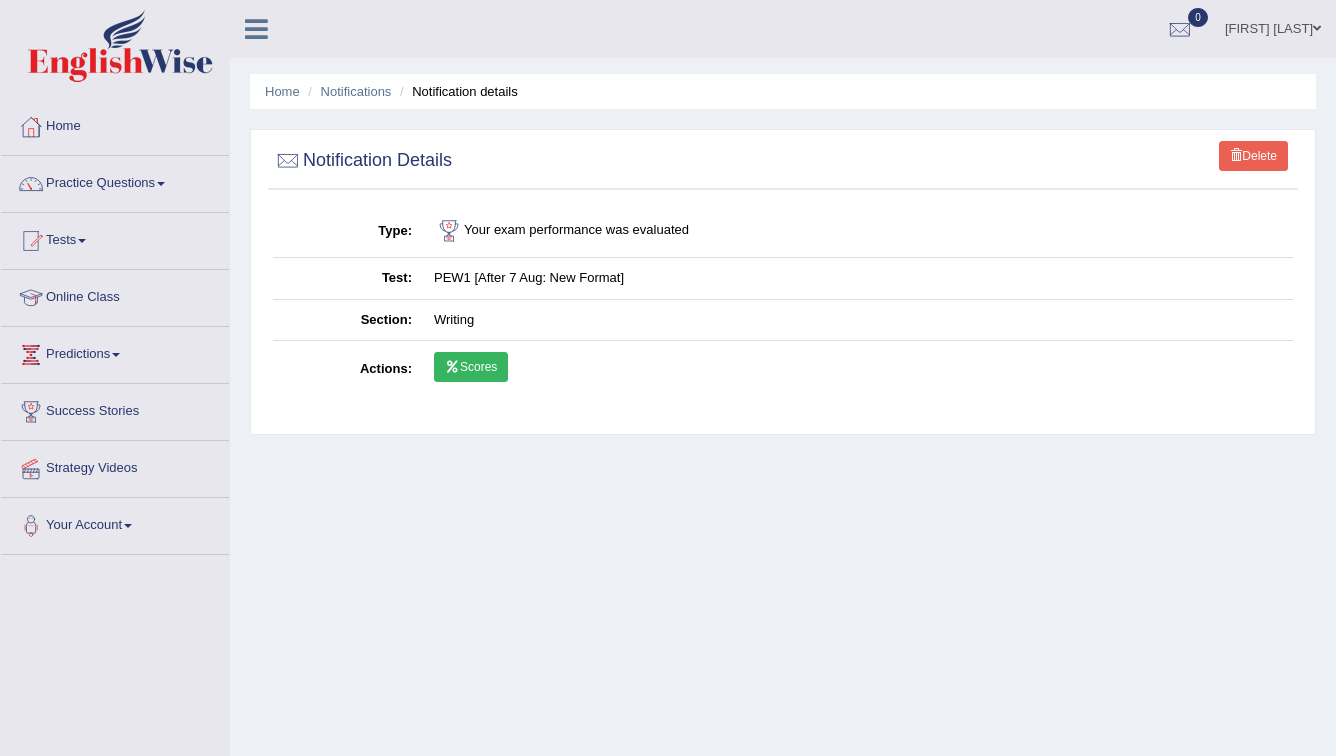 scroll, scrollTop: 0, scrollLeft: 0, axis: both 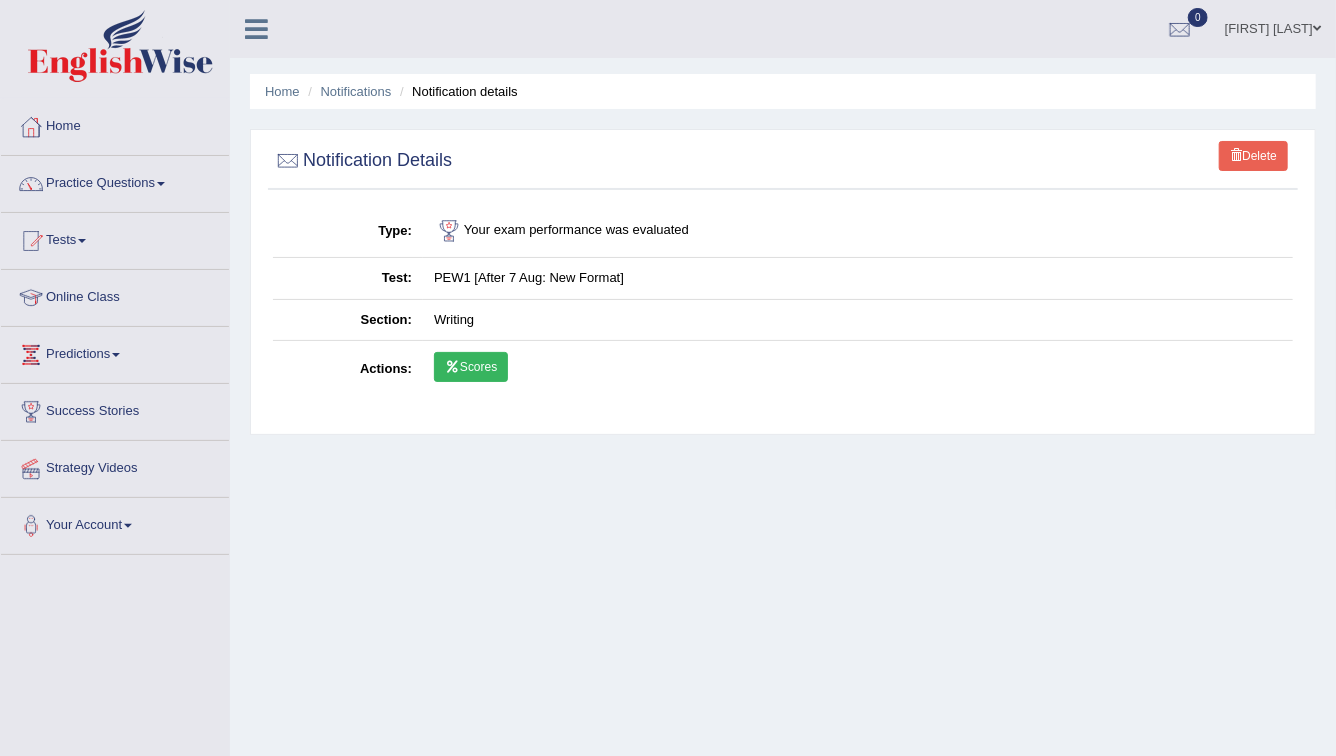 click on "Scores" at bounding box center (471, 367) 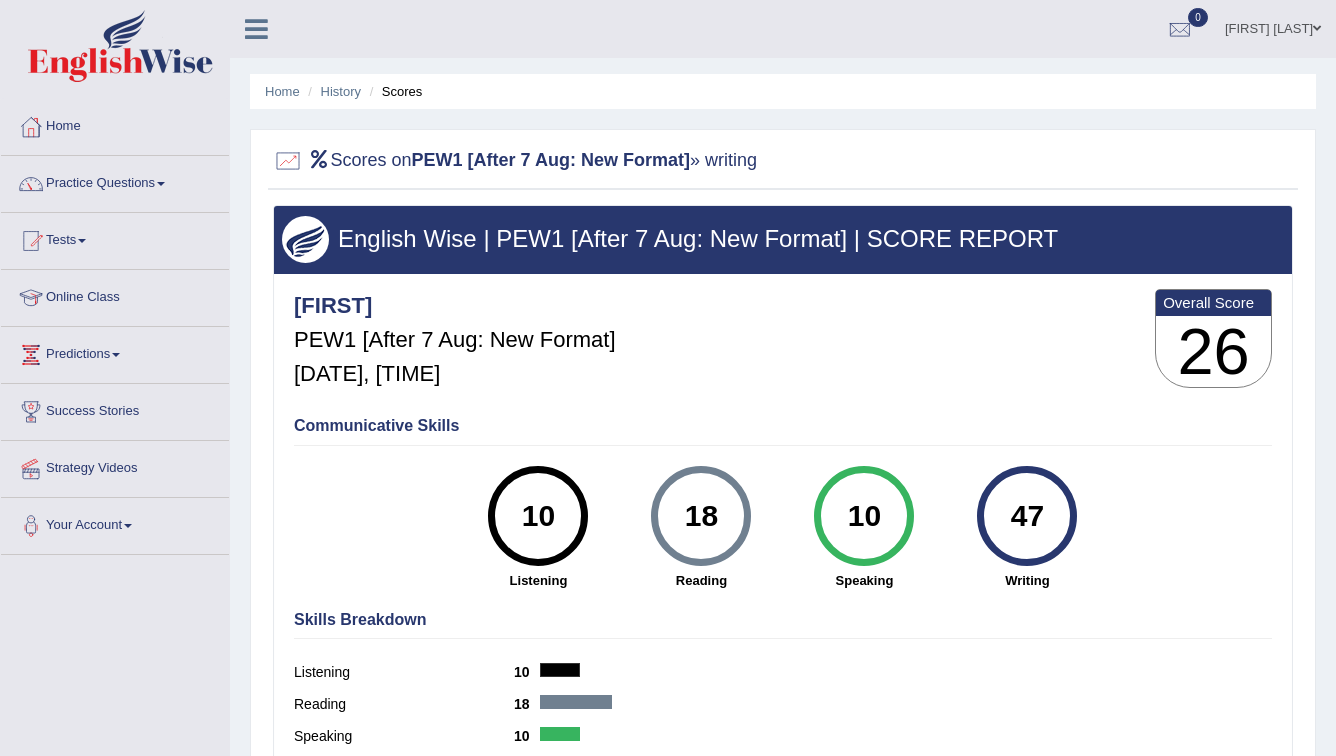 scroll, scrollTop: 0, scrollLeft: 0, axis: both 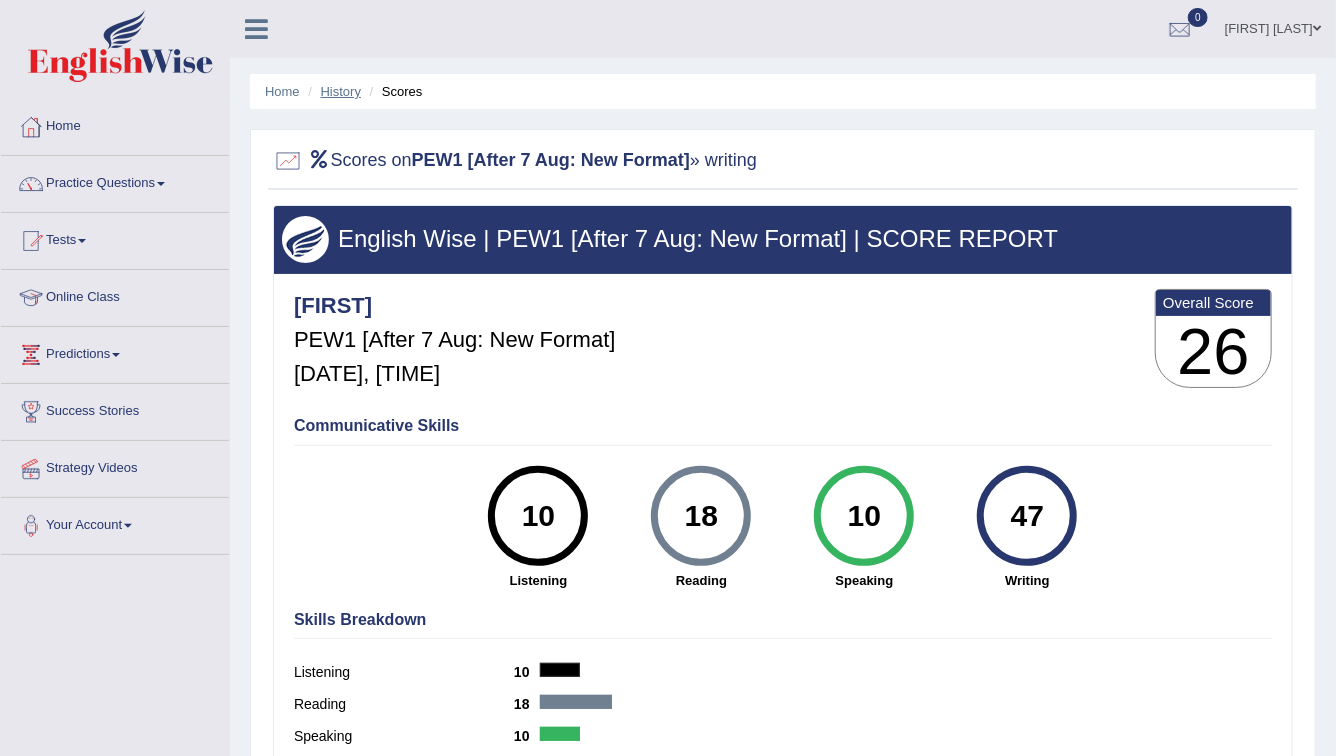 click on "History" at bounding box center (341, 91) 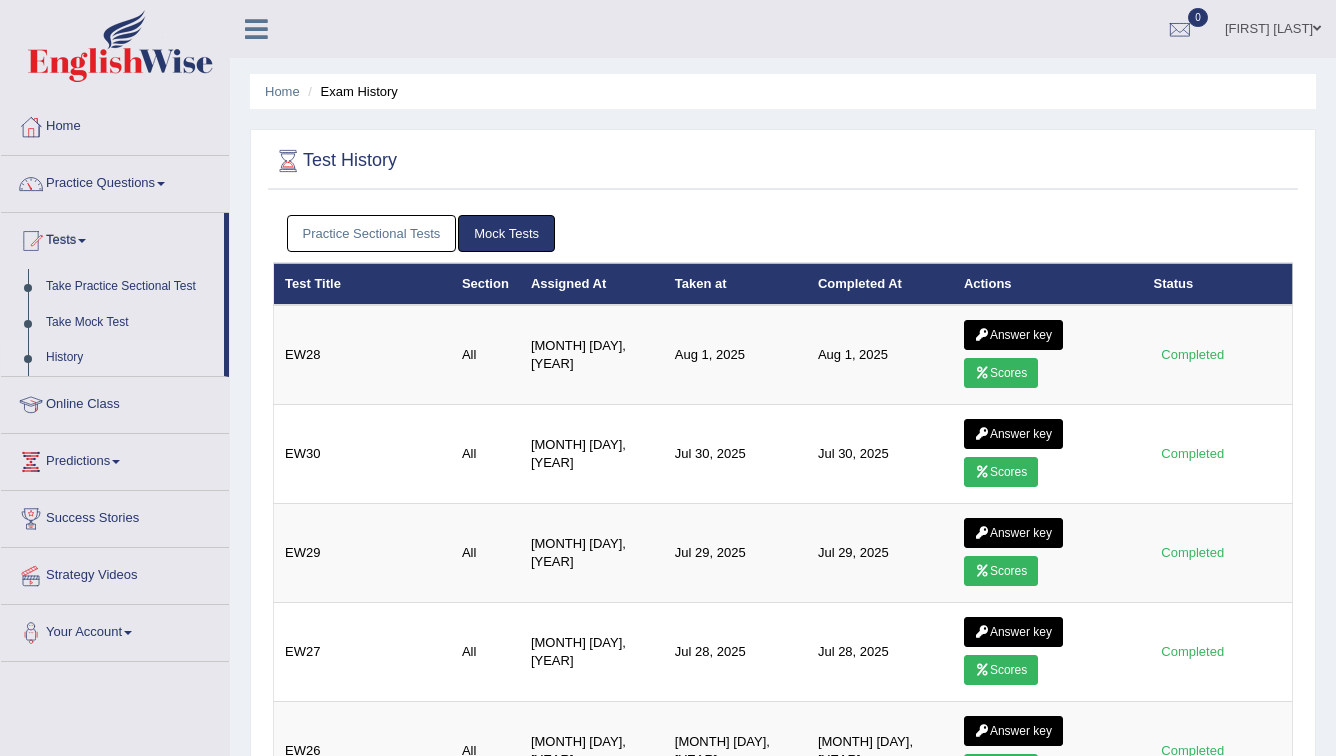 scroll, scrollTop: 34, scrollLeft: 0, axis: vertical 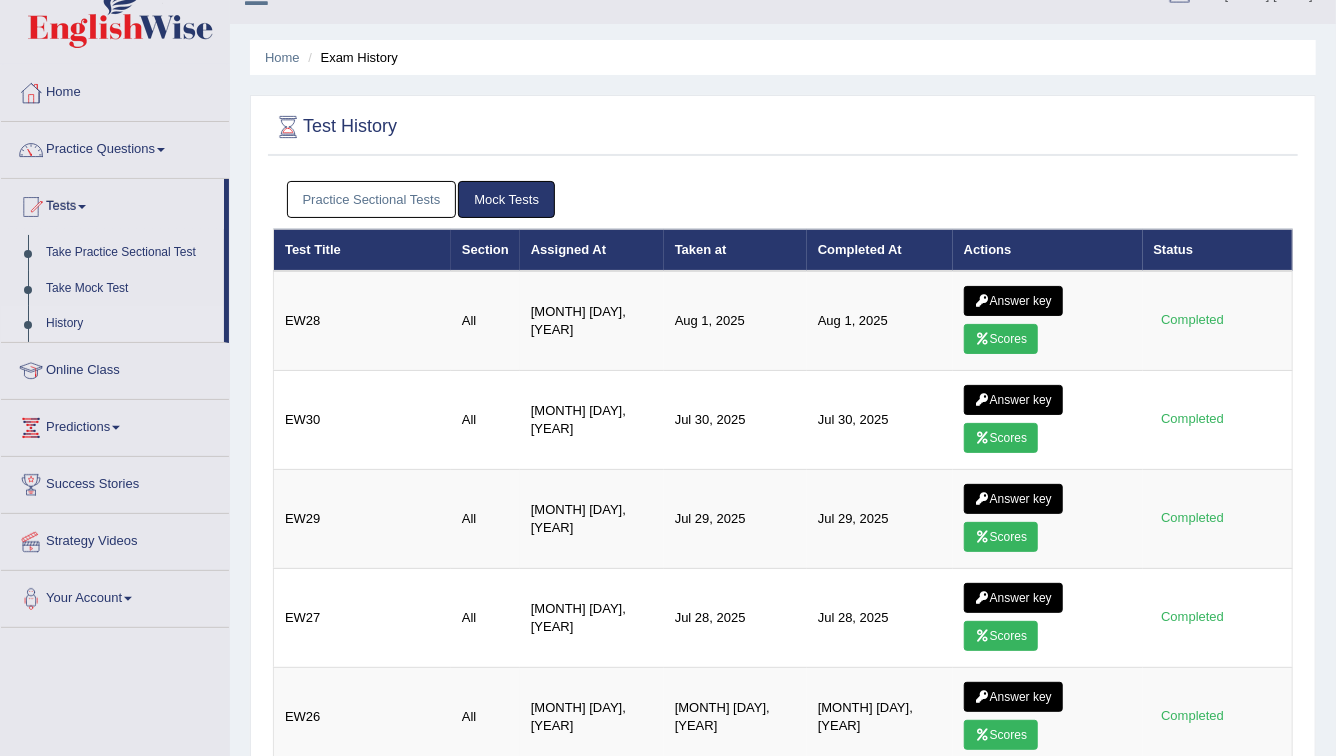 click on "Practice Sectional Tests" at bounding box center [372, 199] 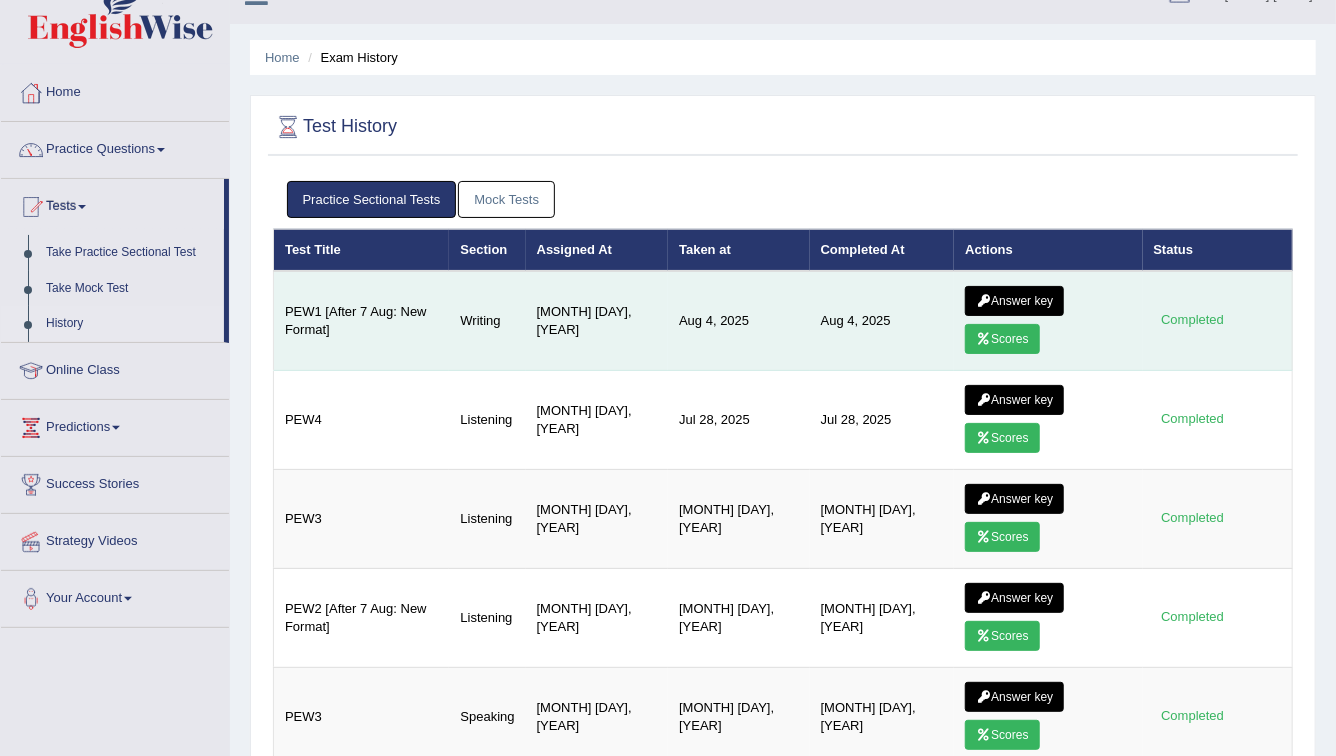 click on "Answer key" at bounding box center (1014, 301) 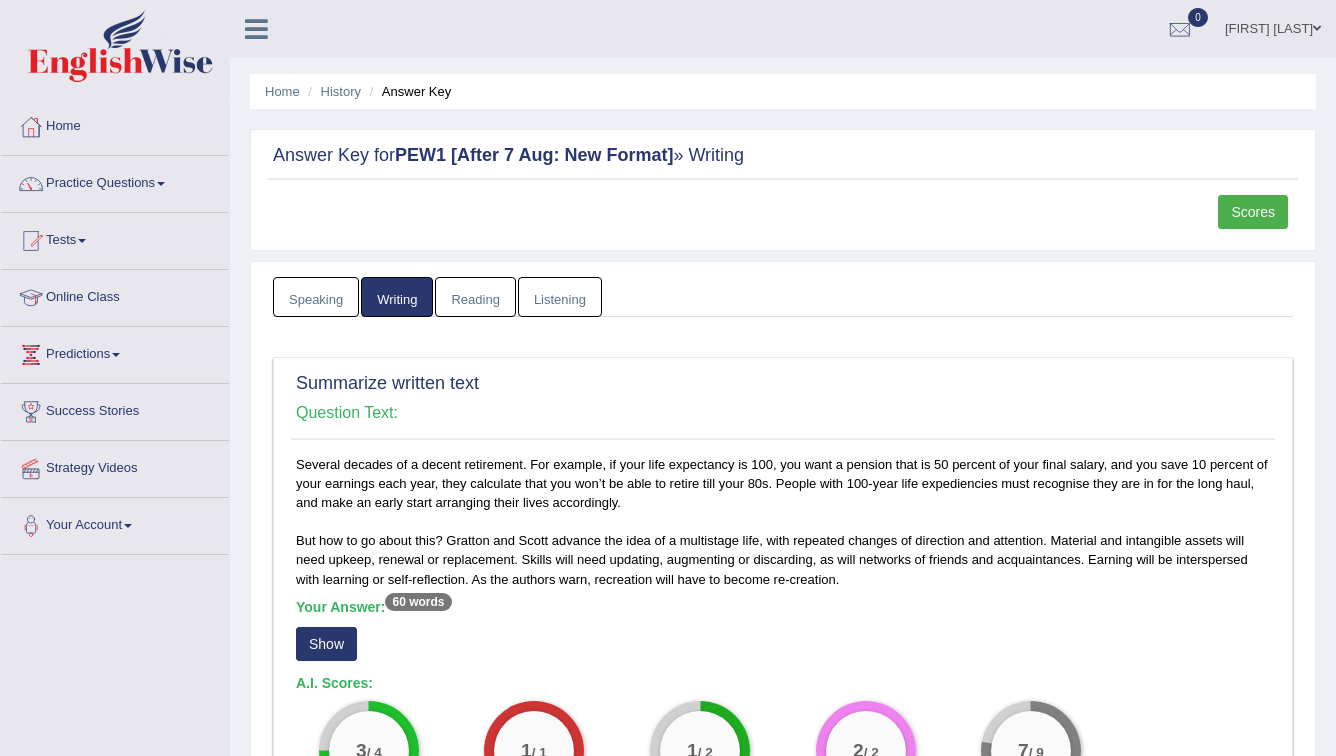 scroll, scrollTop: 0, scrollLeft: 0, axis: both 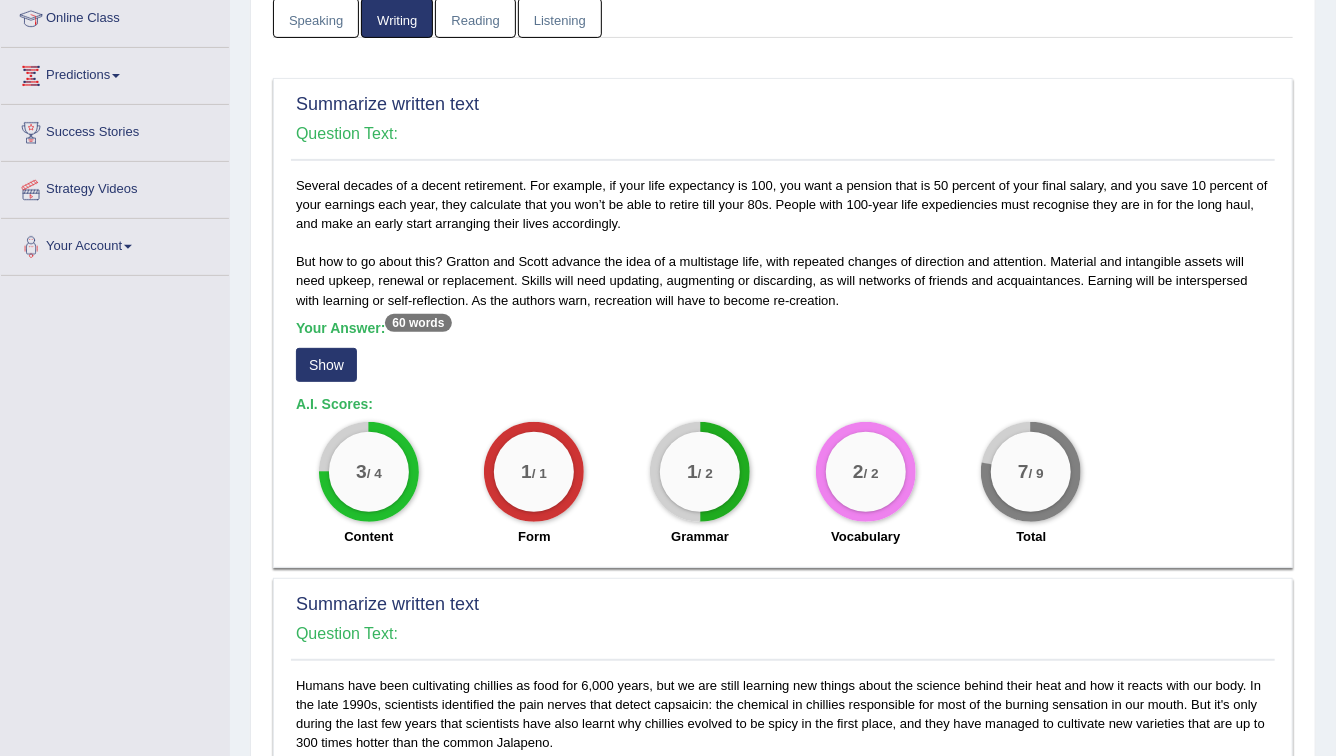 click on "Show" at bounding box center [326, 365] 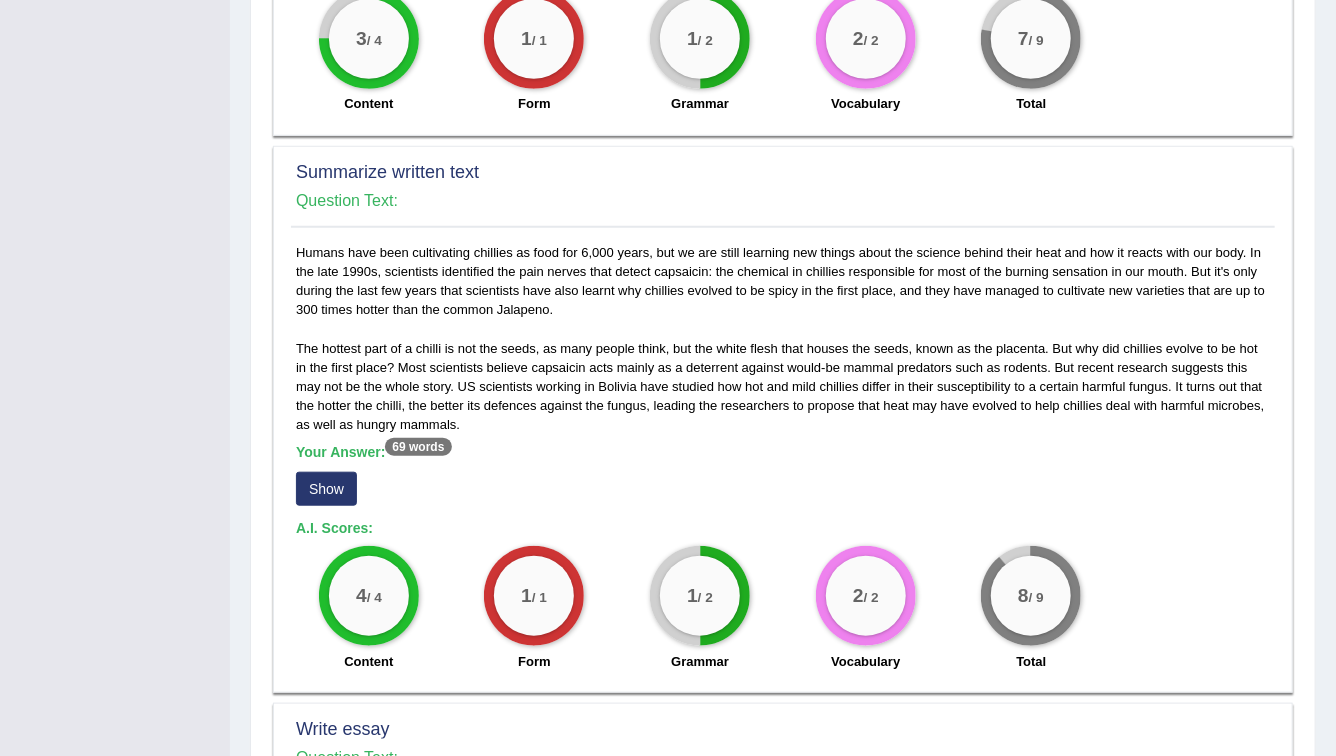 scroll, scrollTop: 730, scrollLeft: 0, axis: vertical 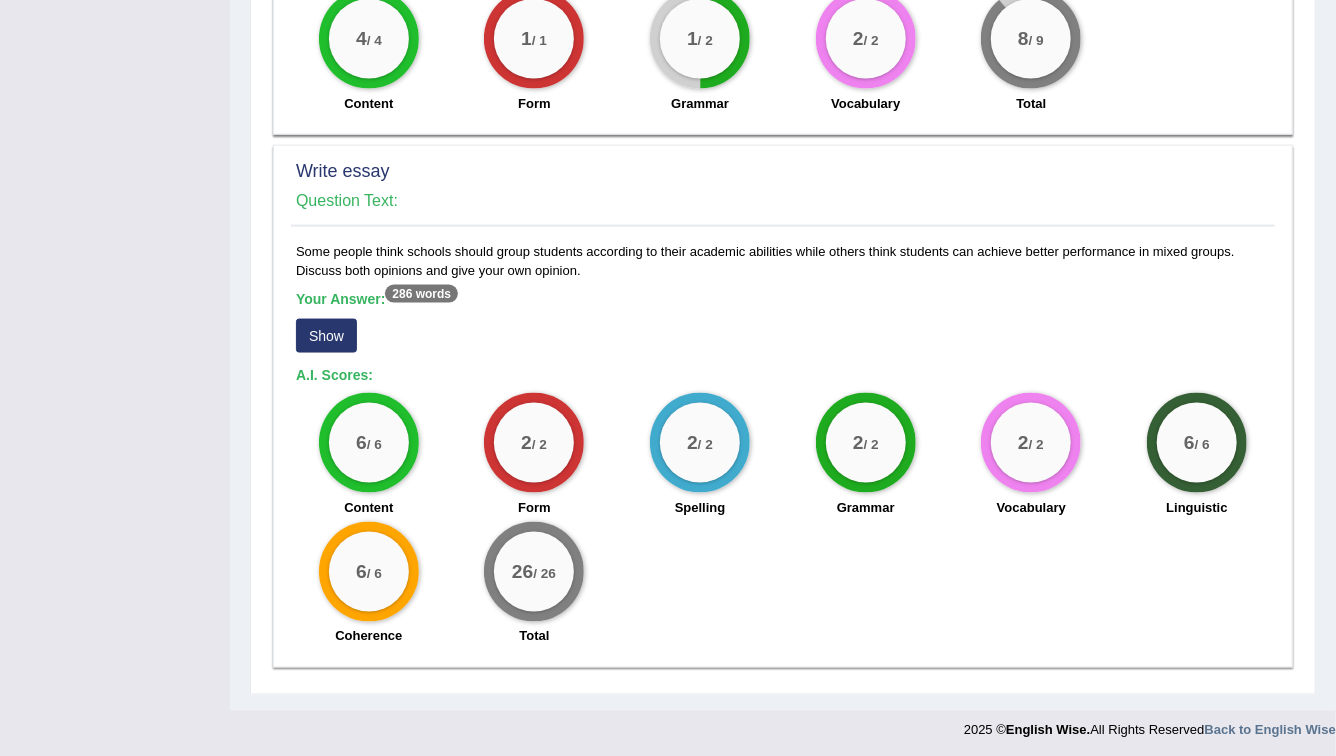 click on "Show" at bounding box center [326, 336] 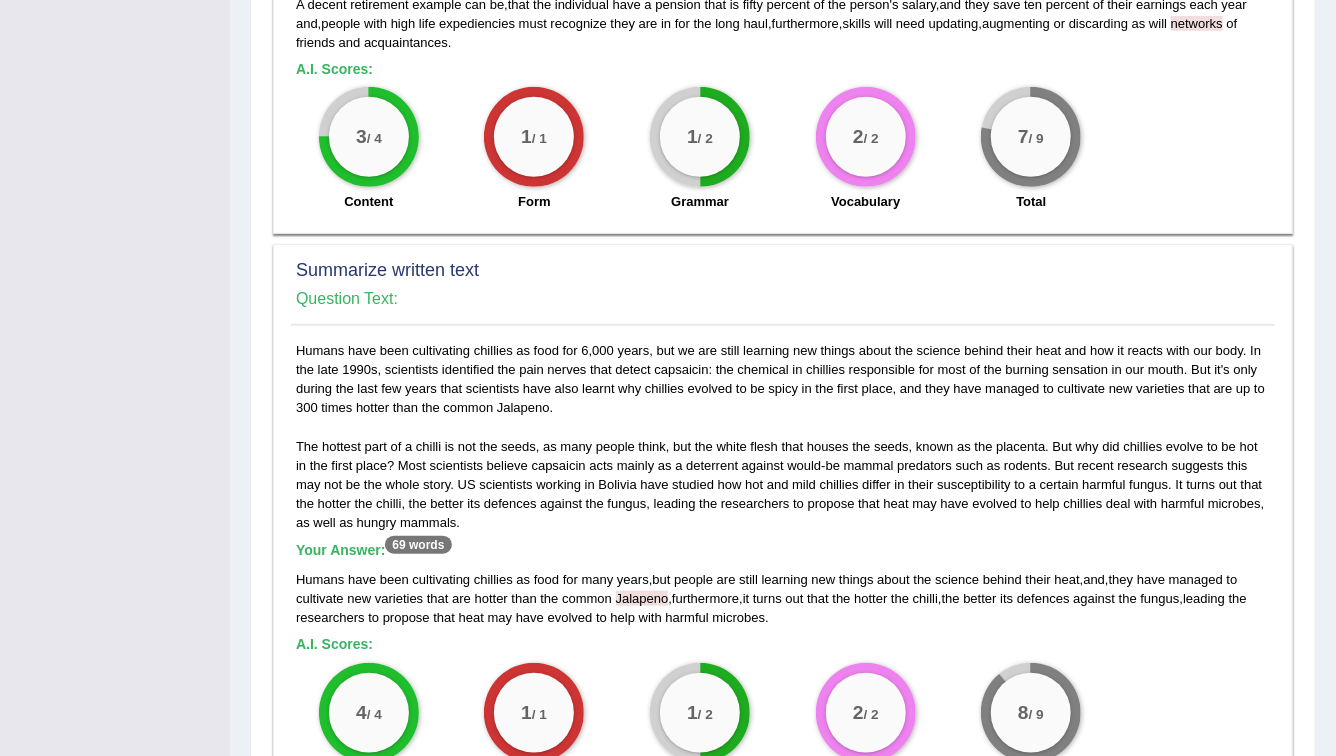 scroll, scrollTop: 0, scrollLeft: 0, axis: both 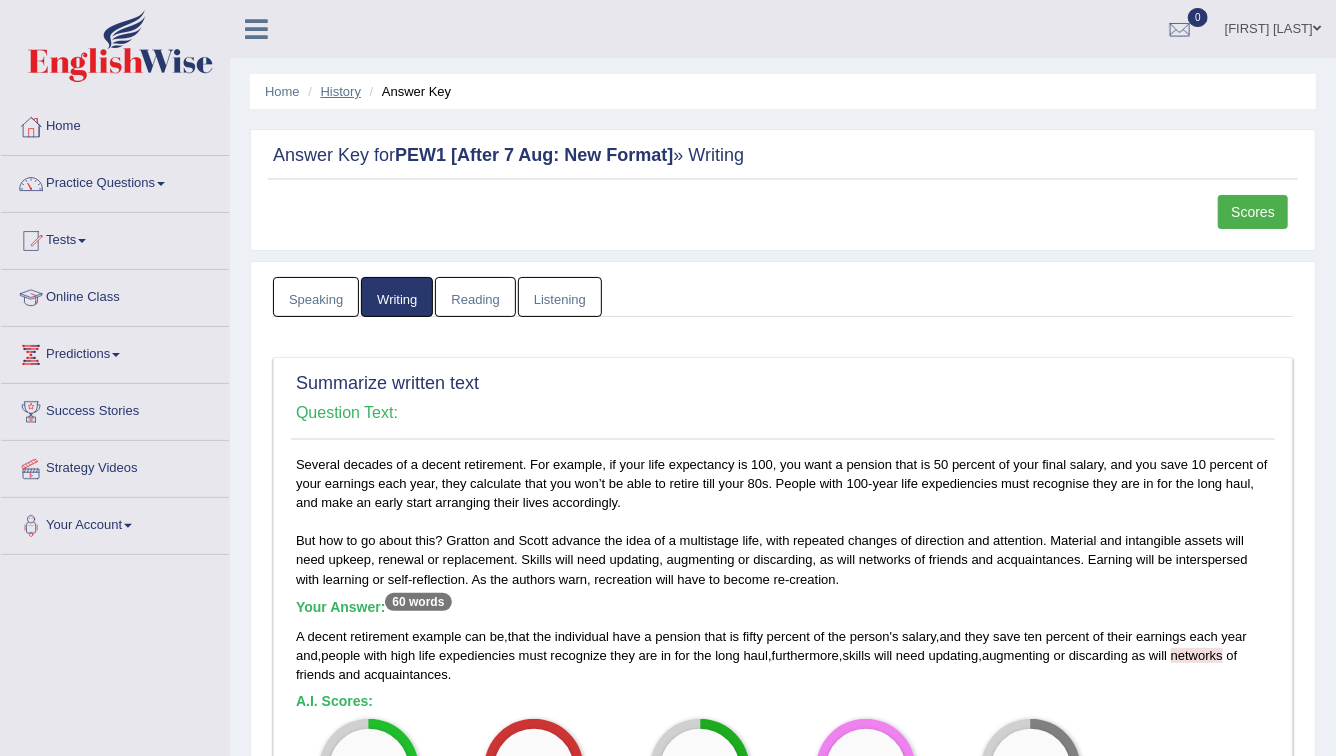 click on "History" at bounding box center (341, 91) 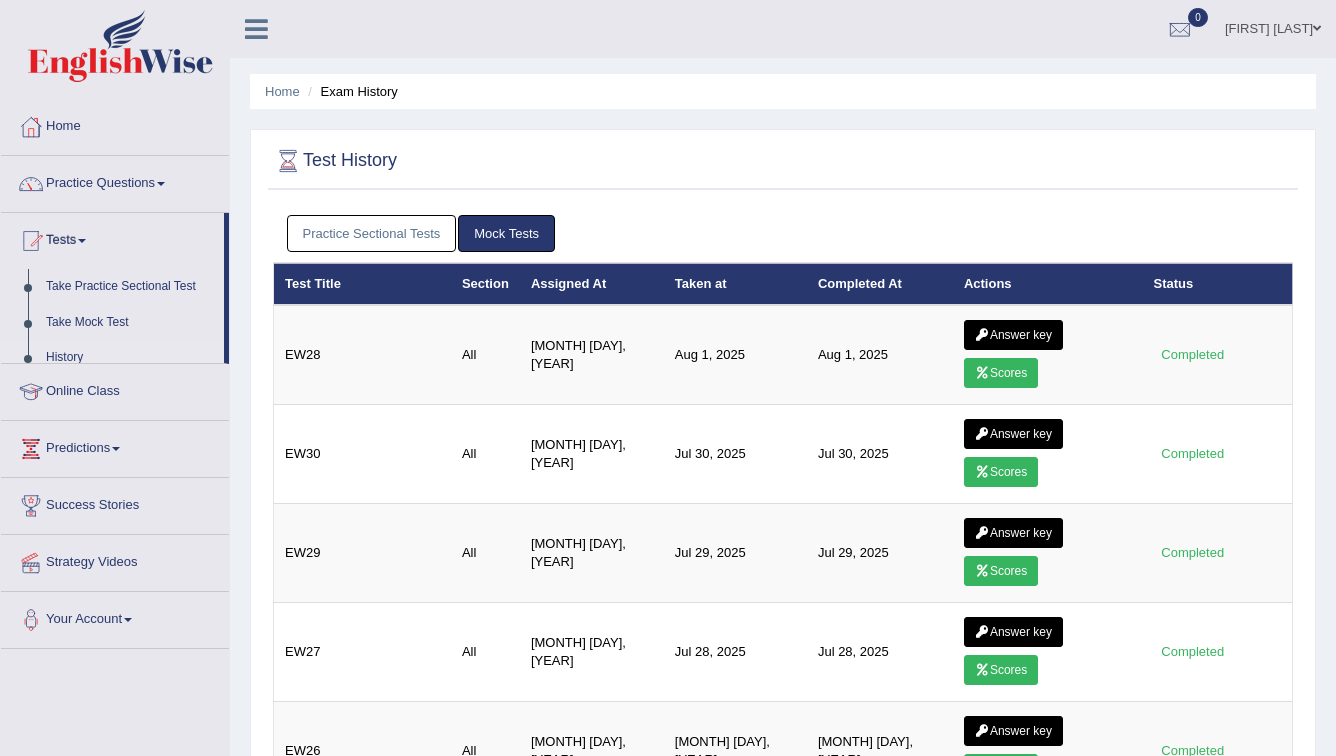 scroll, scrollTop: 0, scrollLeft: 0, axis: both 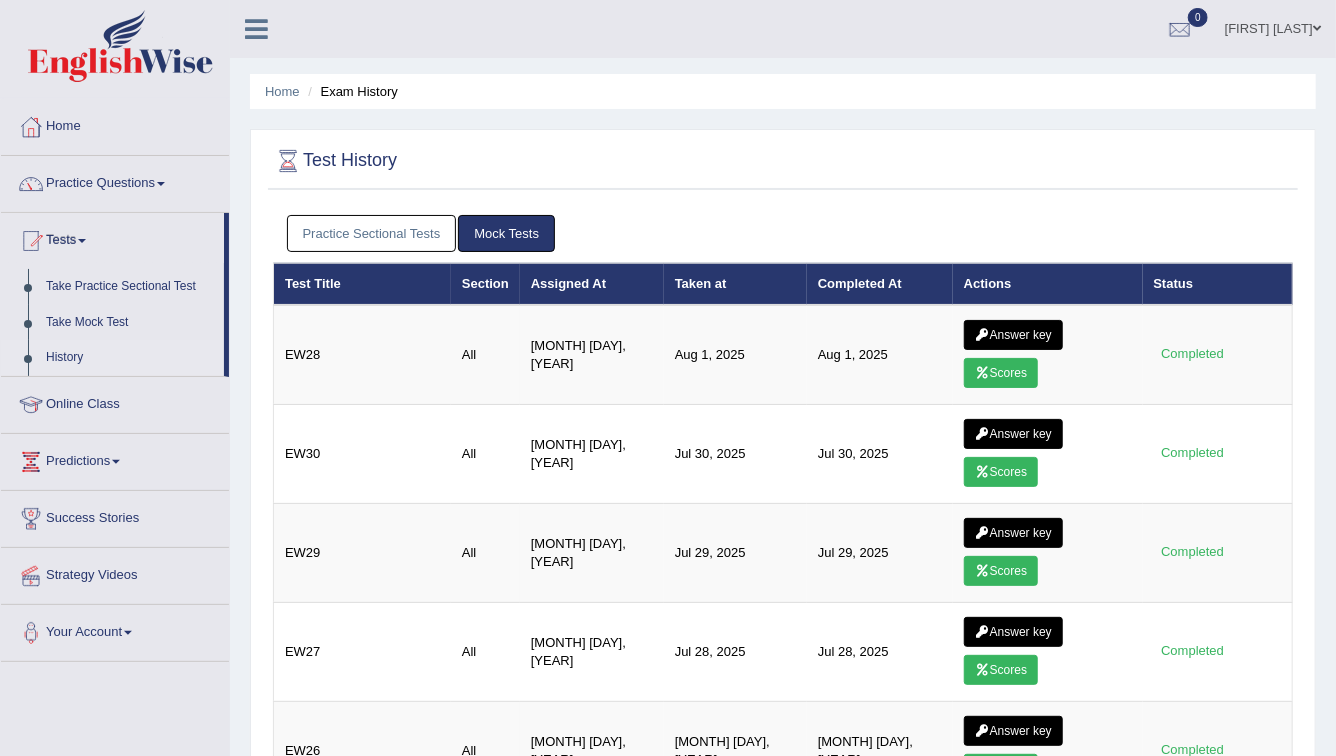 click on "Practice Sectional Tests" at bounding box center (372, 233) 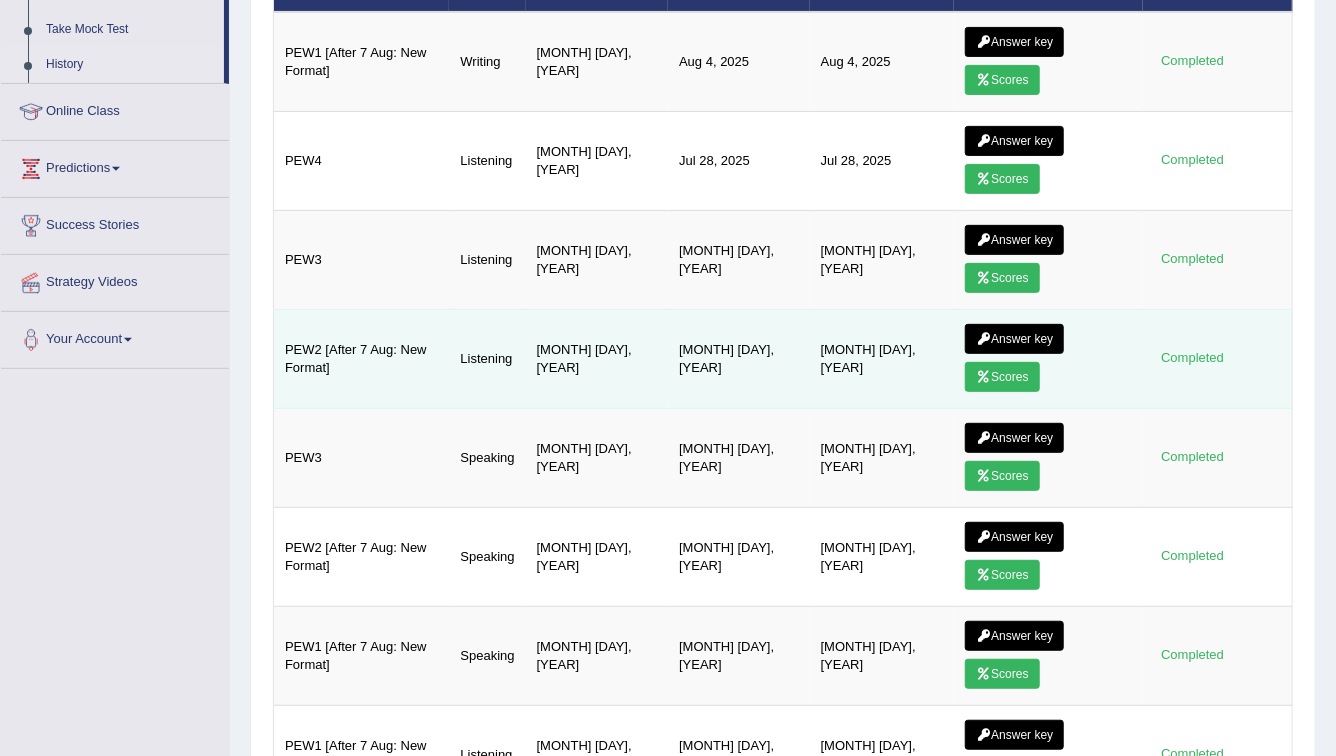 scroll, scrollTop: 0, scrollLeft: 0, axis: both 